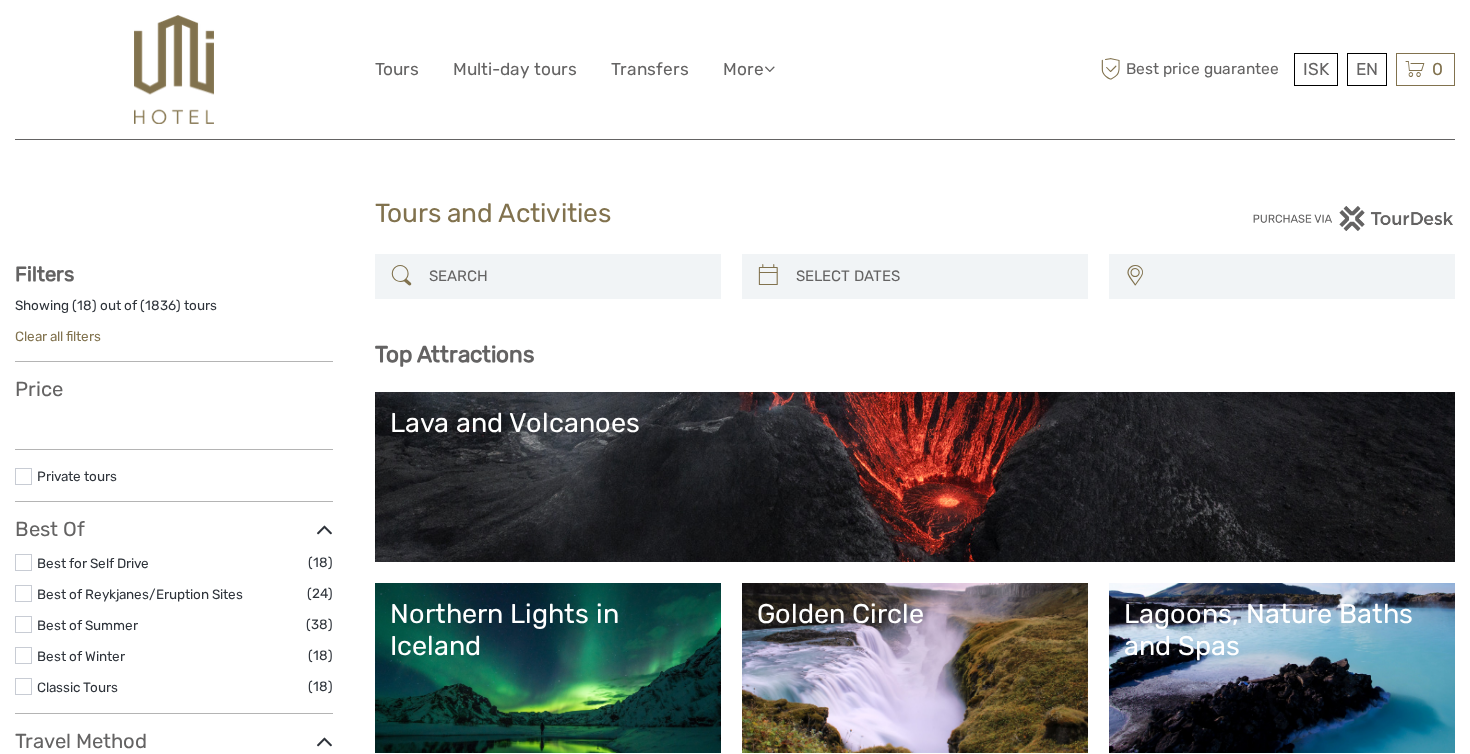 select 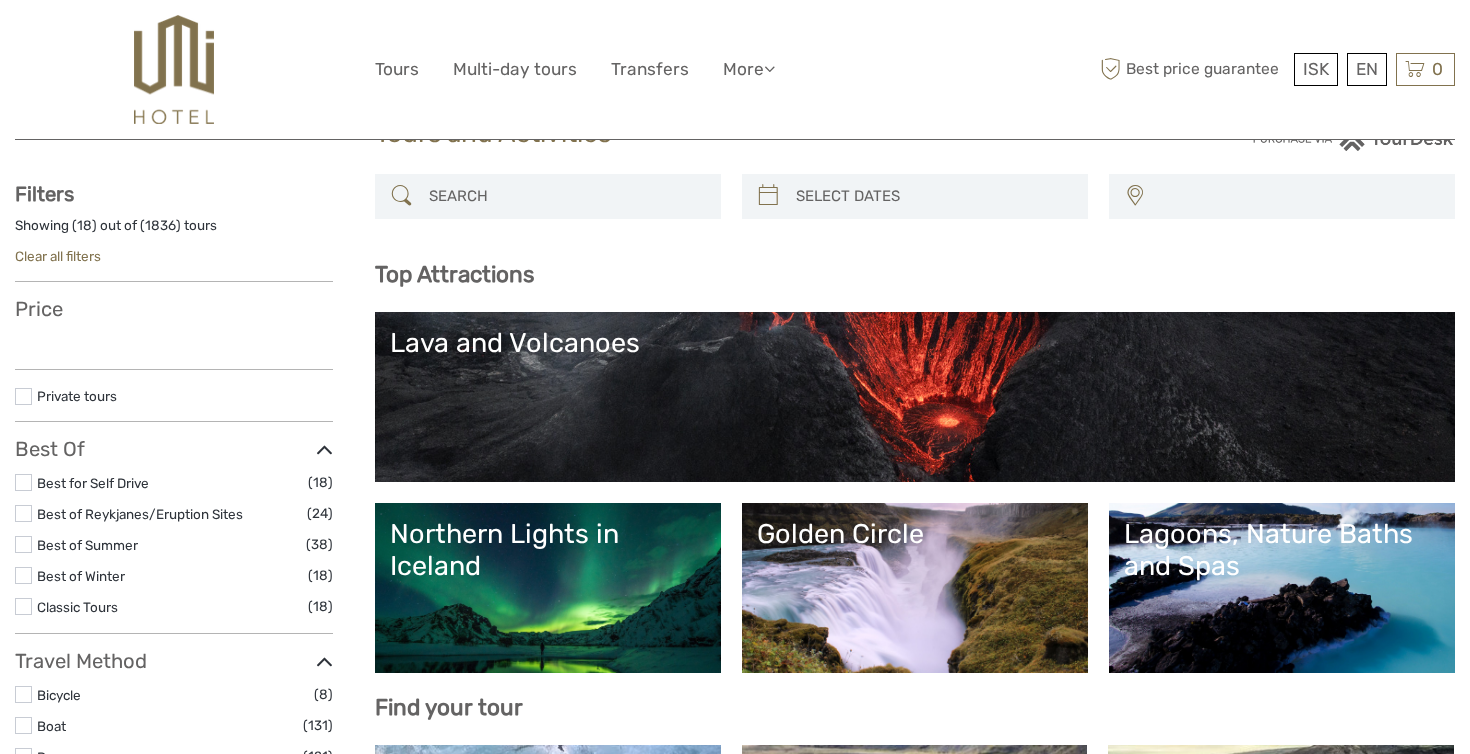 scroll, scrollTop: 130, scrollLeft: 0, axis: vertical 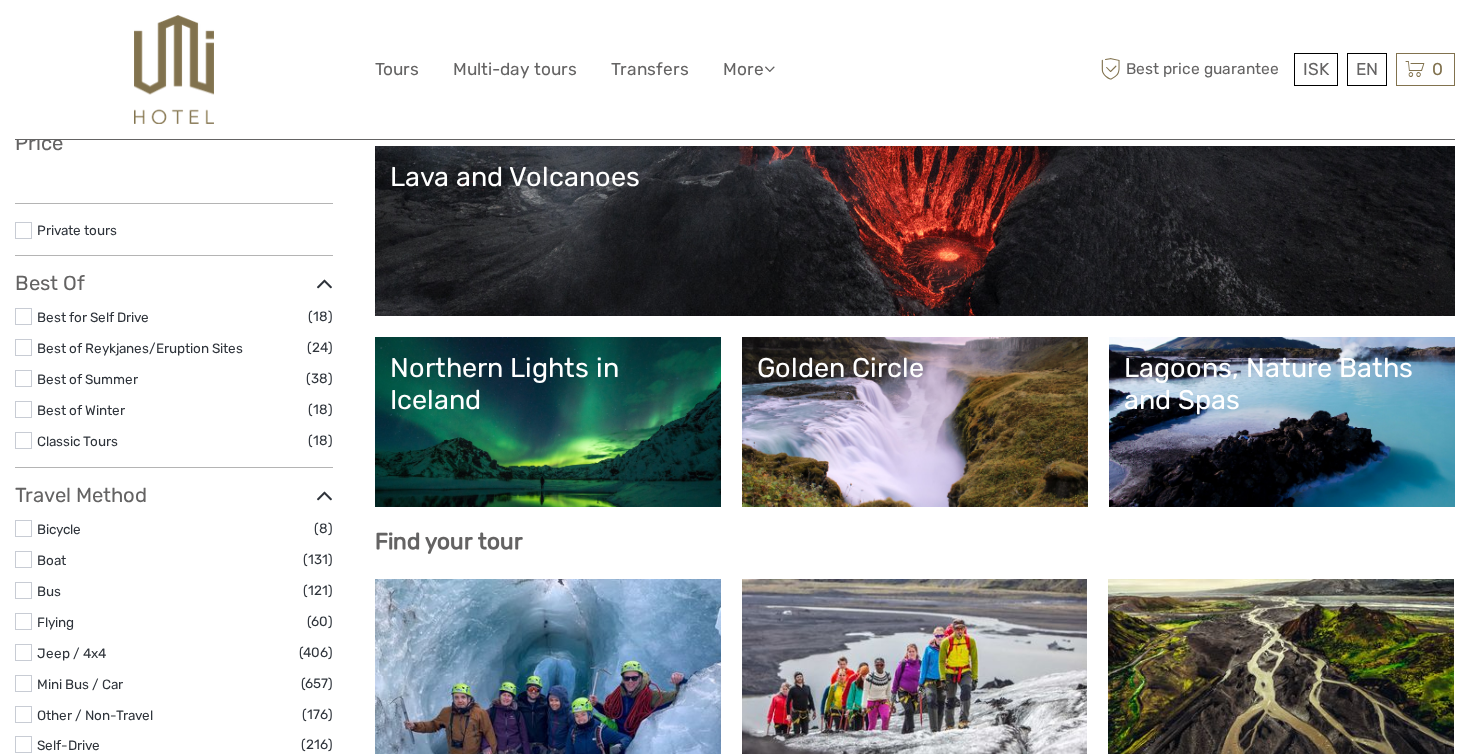 select 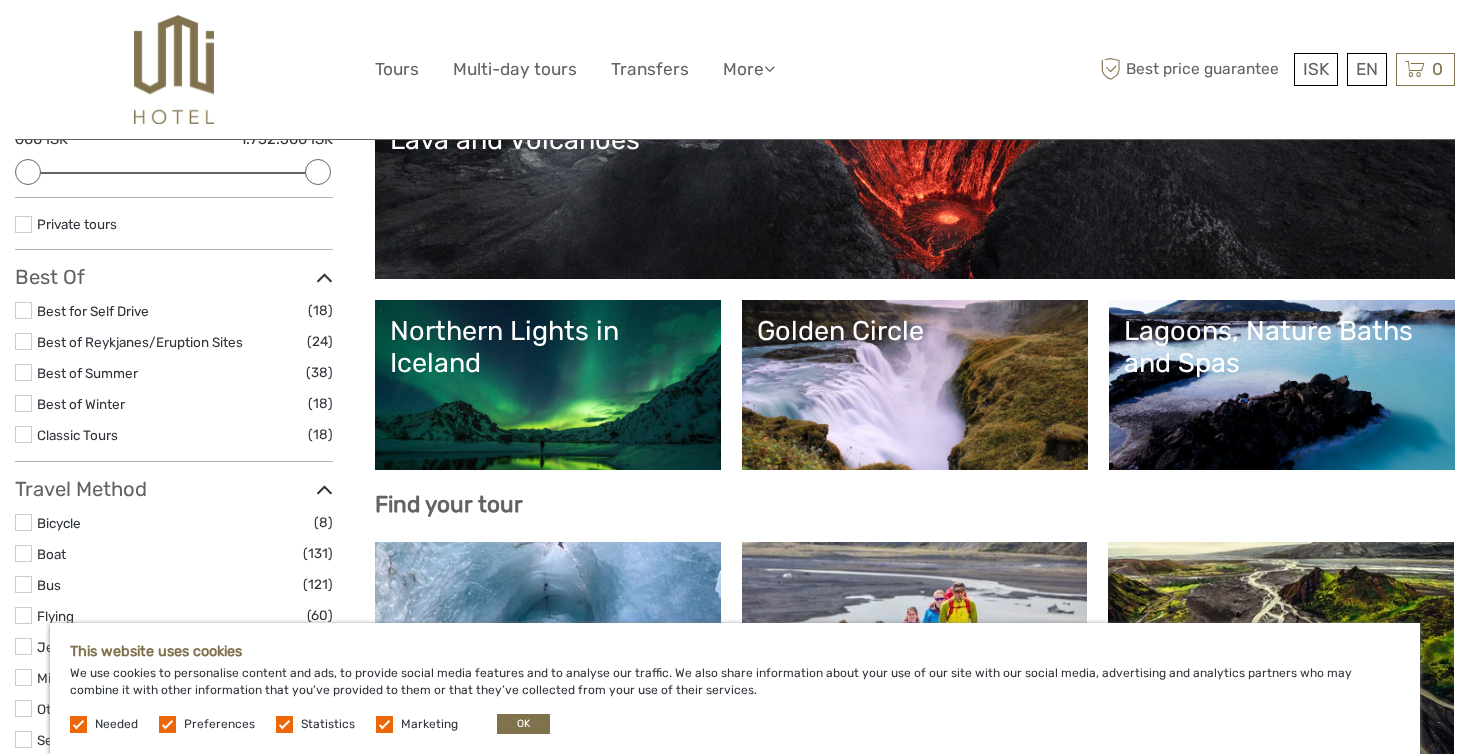 scroll, scrollTop: 299, scrollLeft: 0, axis: vertical 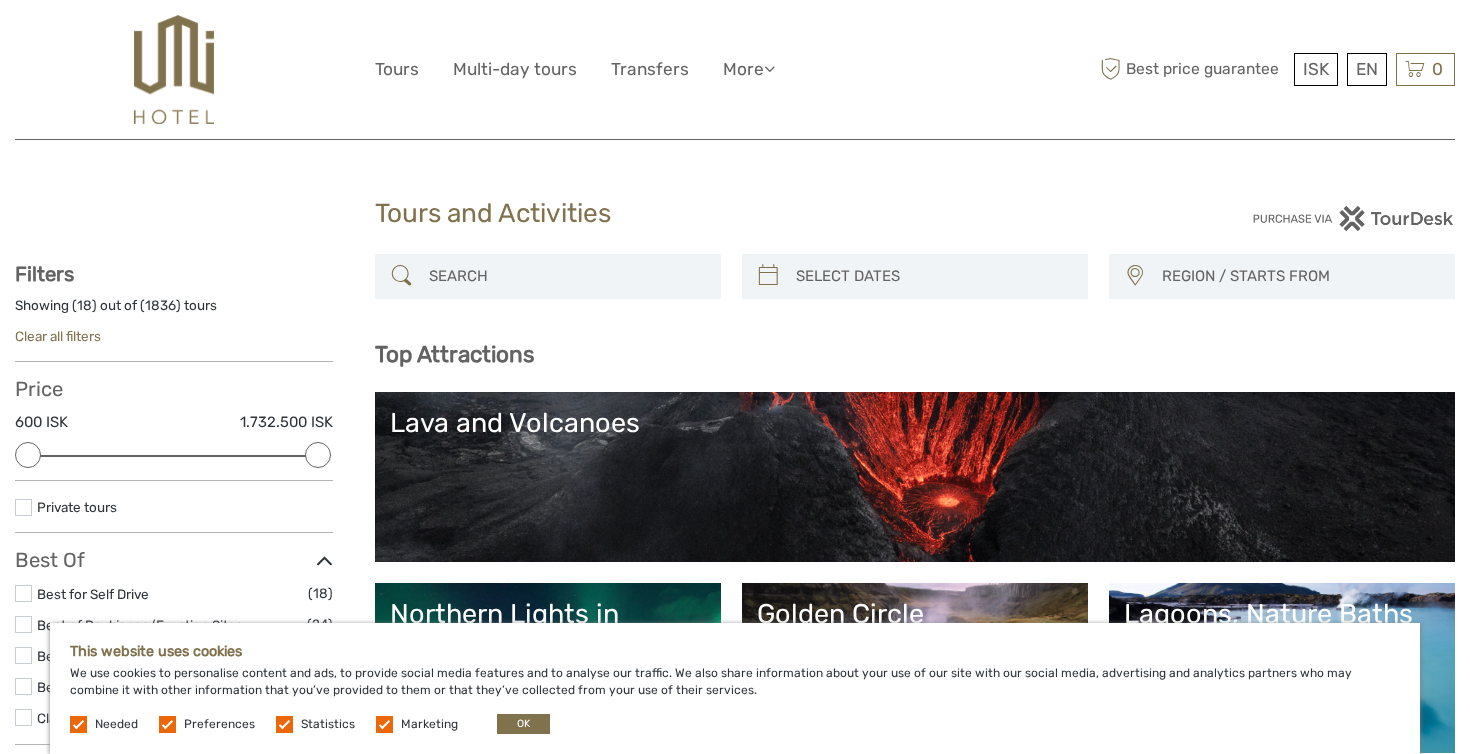 type on "06/08/2025" 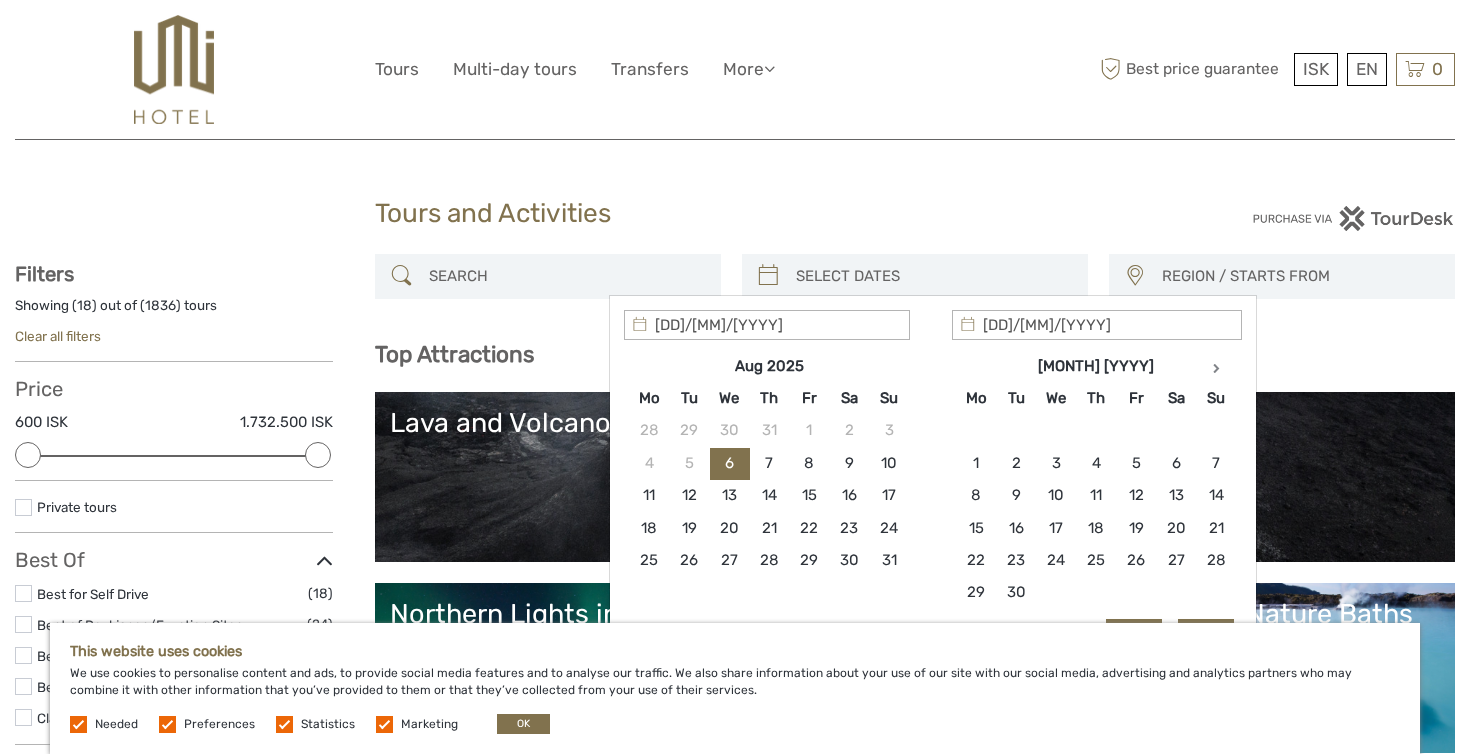 click at bounding box center (933, 276) 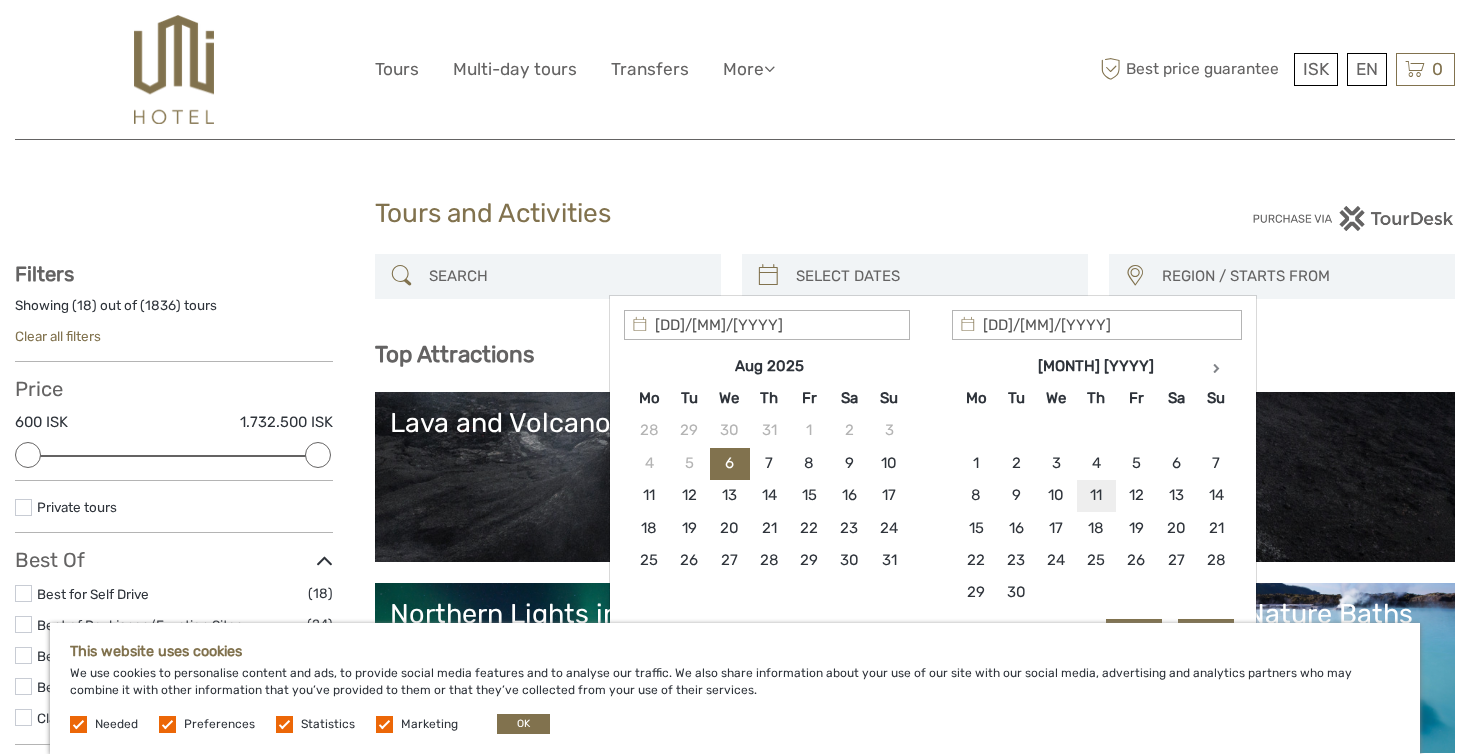 type on "11/09/2025" 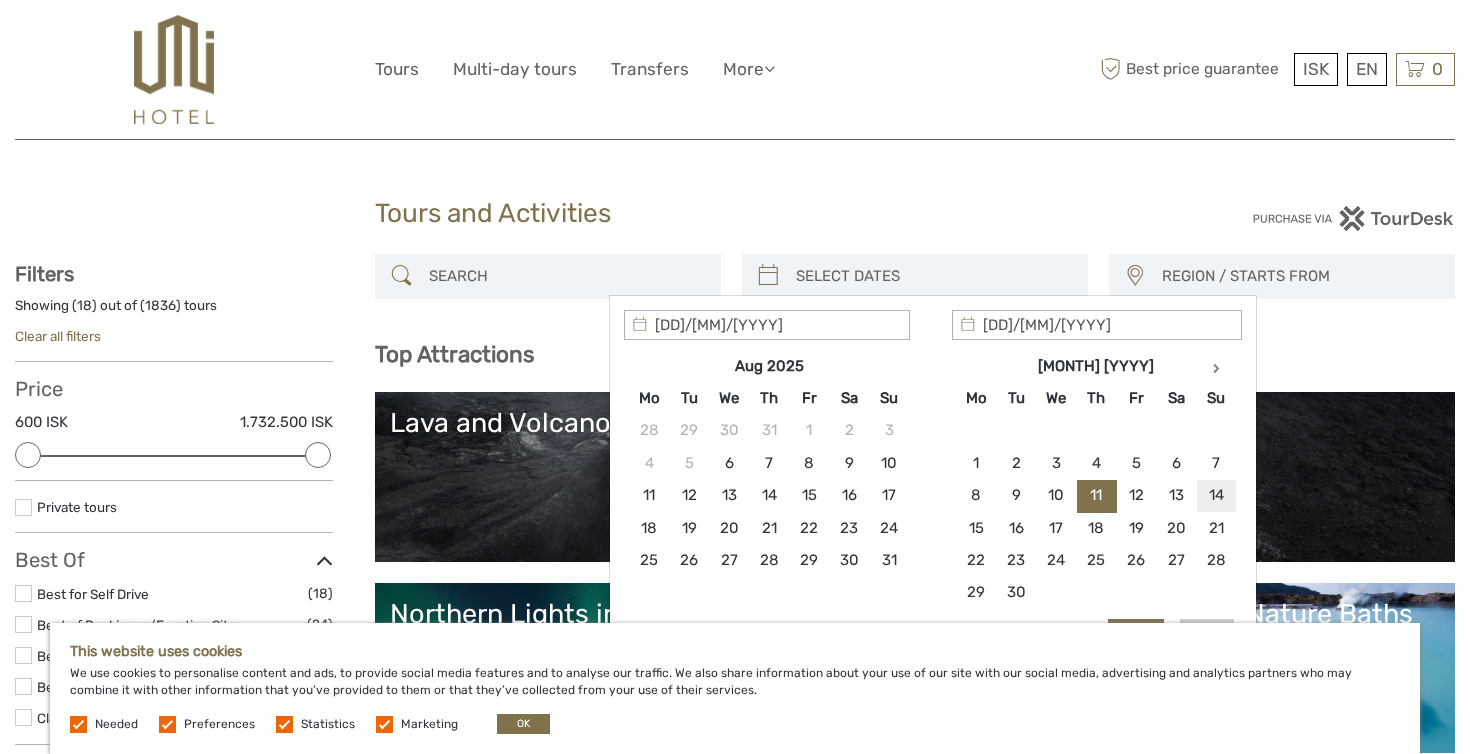 type on "14/09/2025" 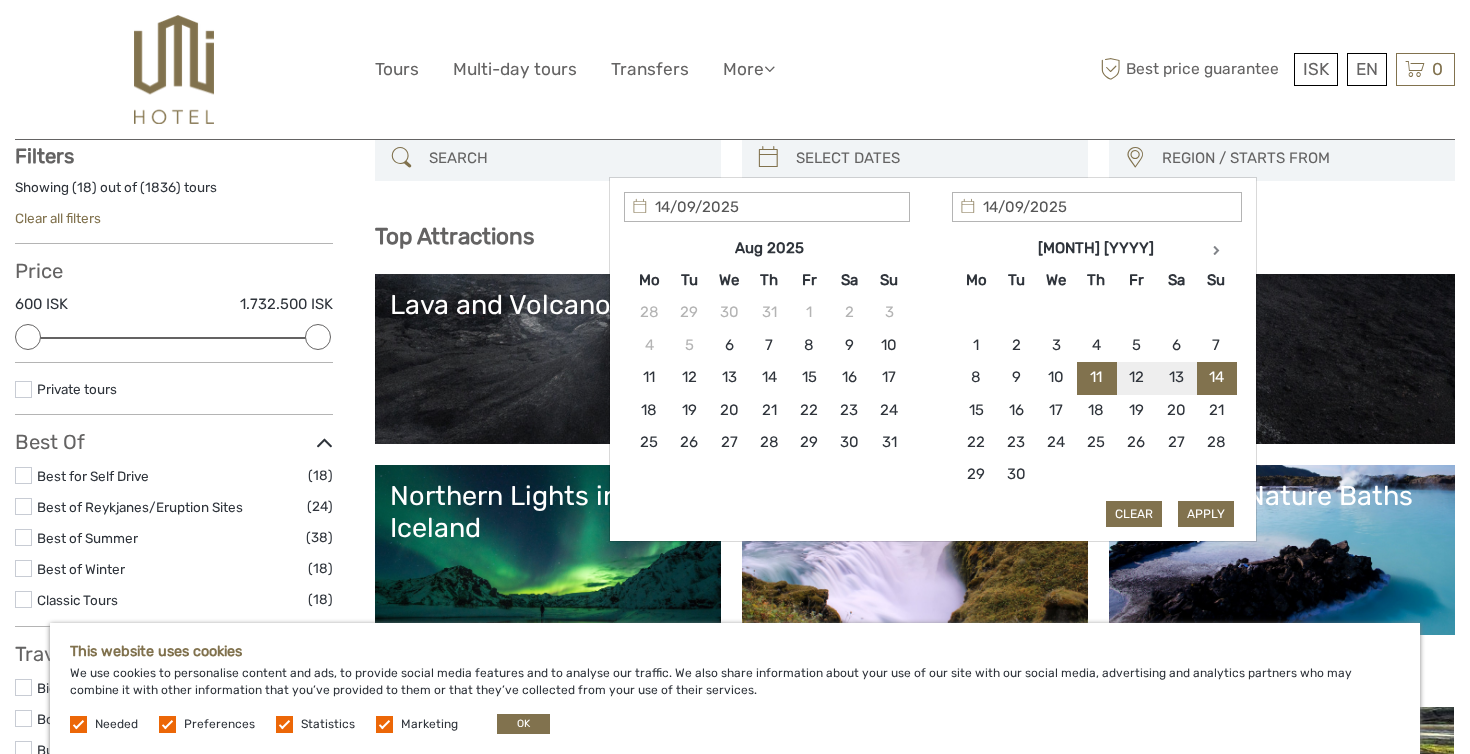 type on "11/09/2025" 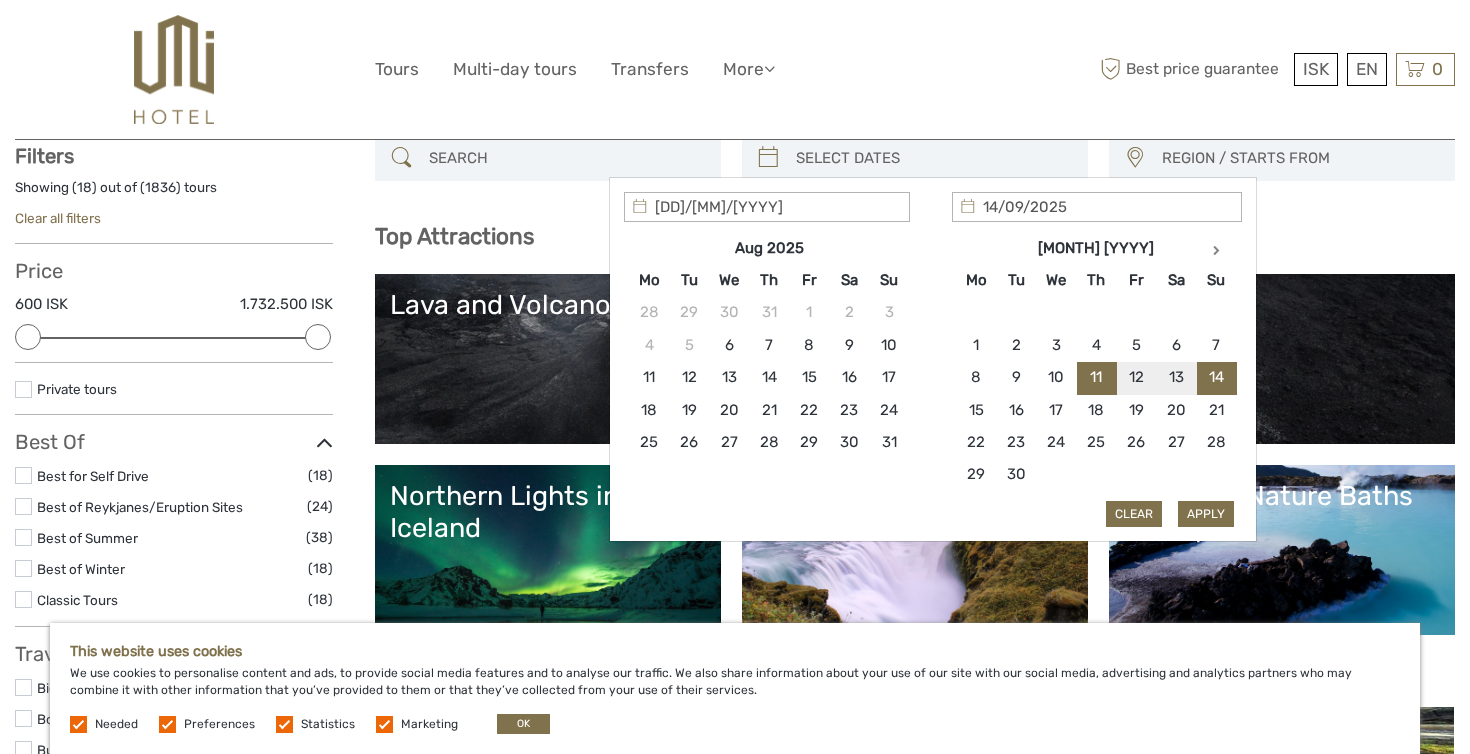 scroll, scrollTop: 120, scrollLeft: 0, axis: vertical 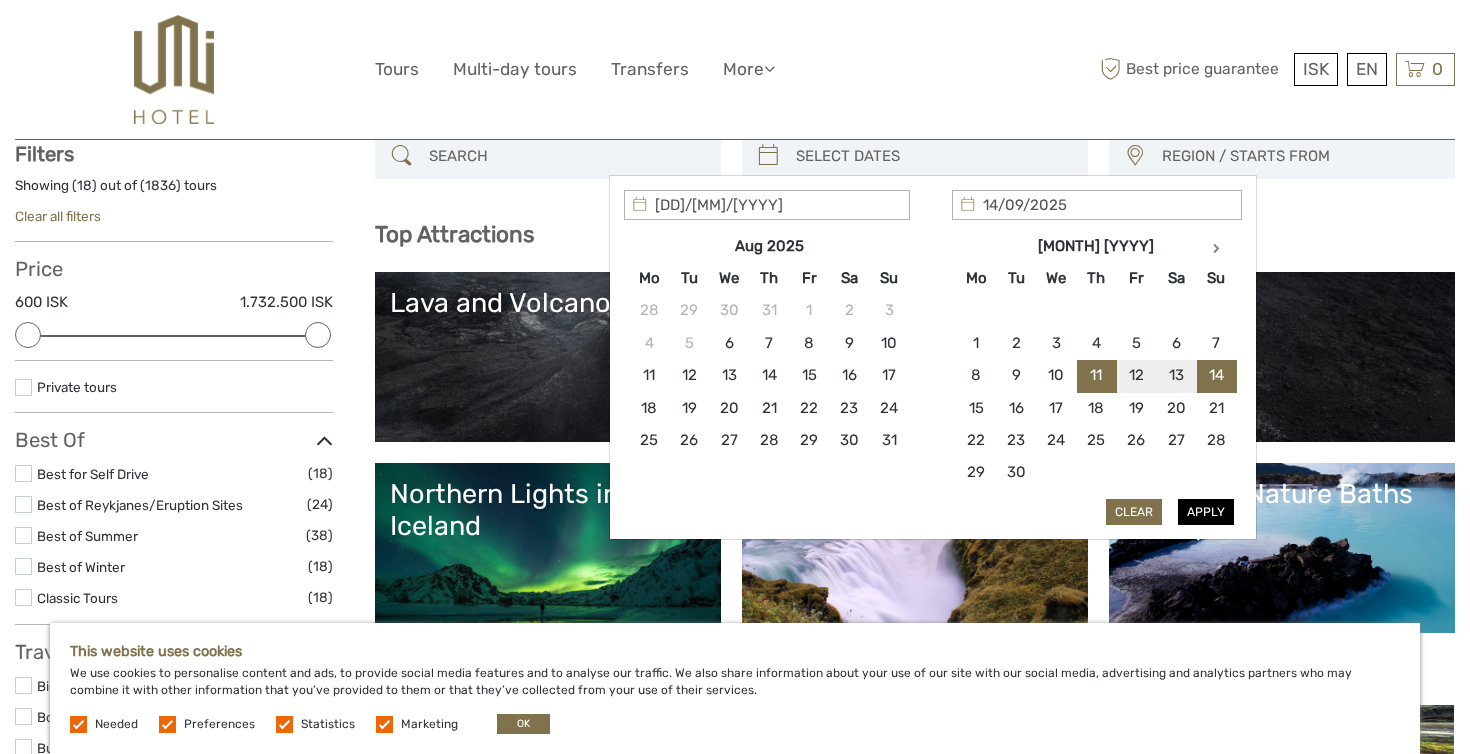 click on "Apply" at bounding box center (1206, 512) 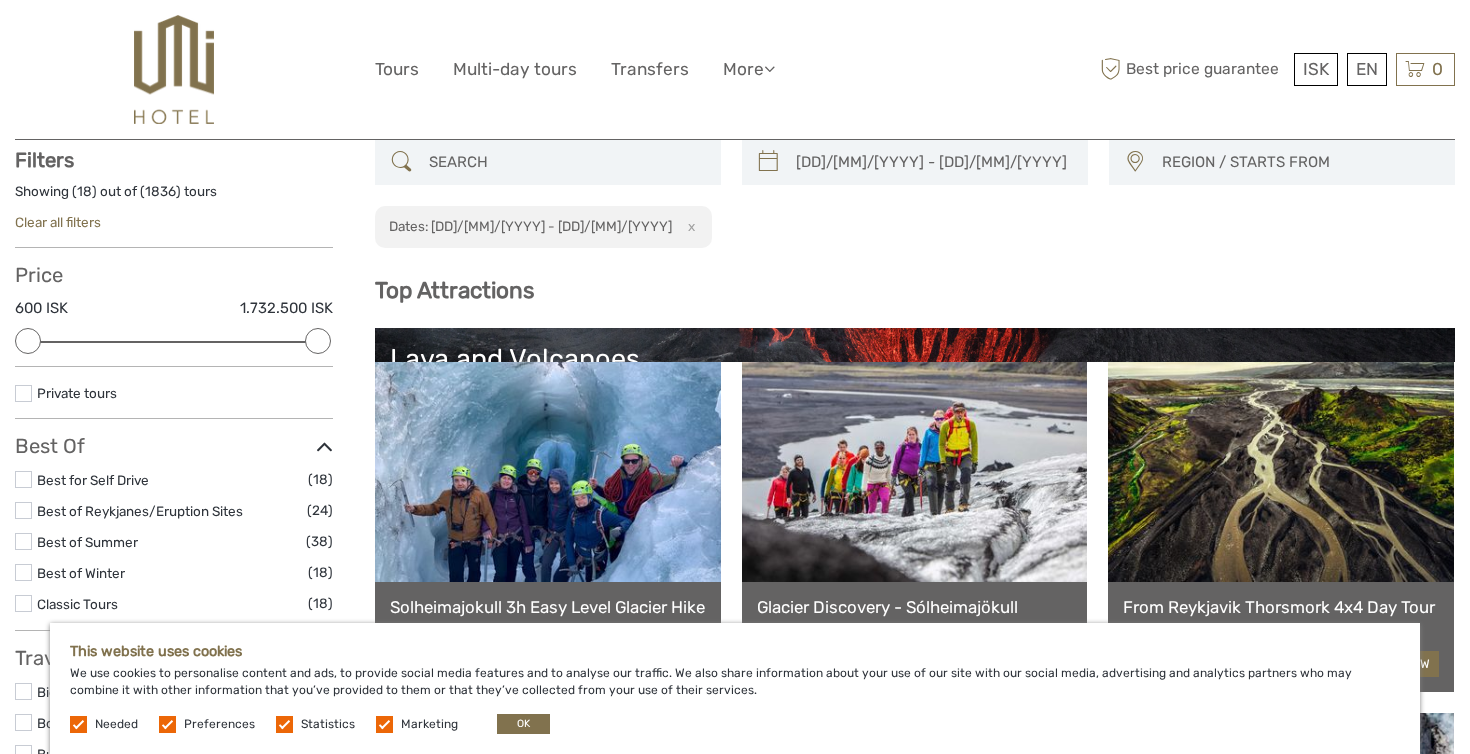 scroll, scrollTop: 113, scrollLeft: 0, axis: vertical 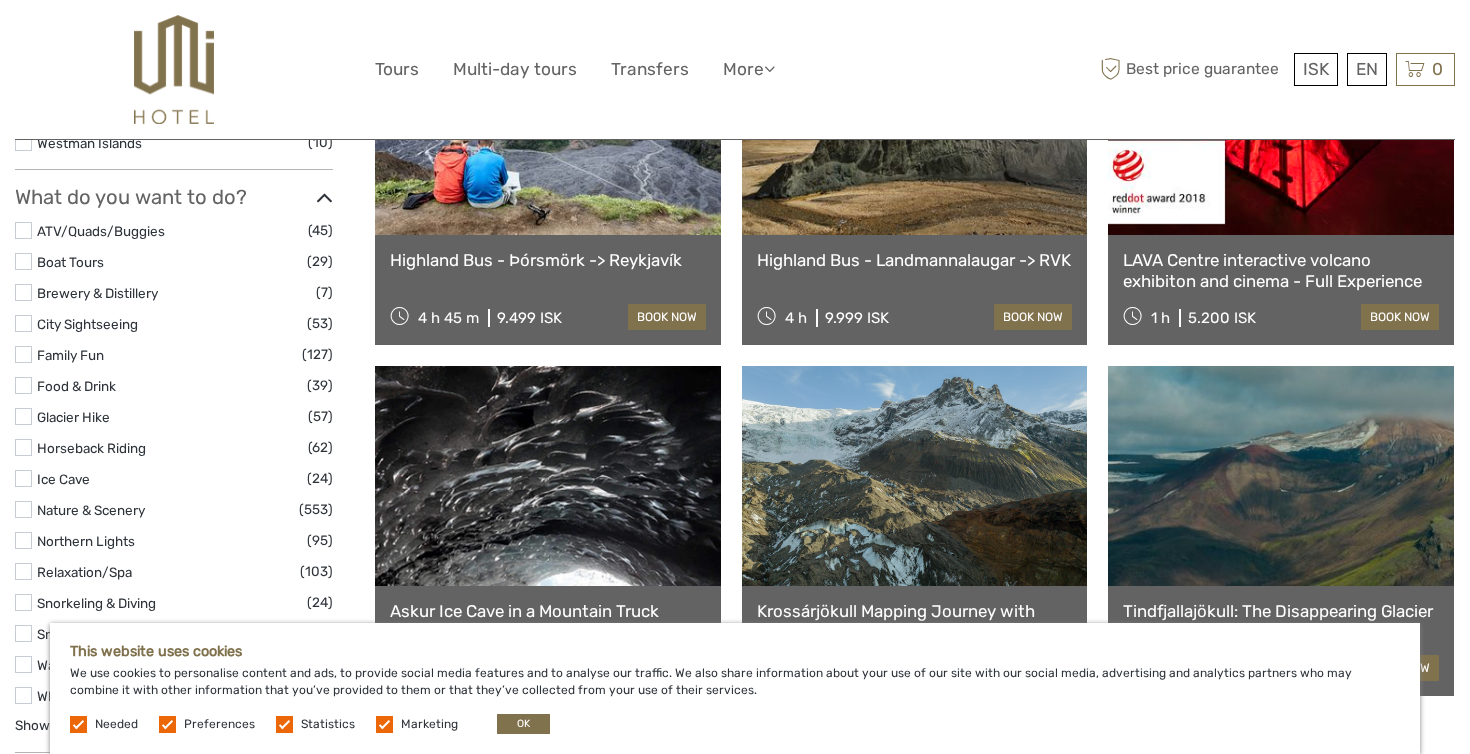click at bounding box center [23, 230] 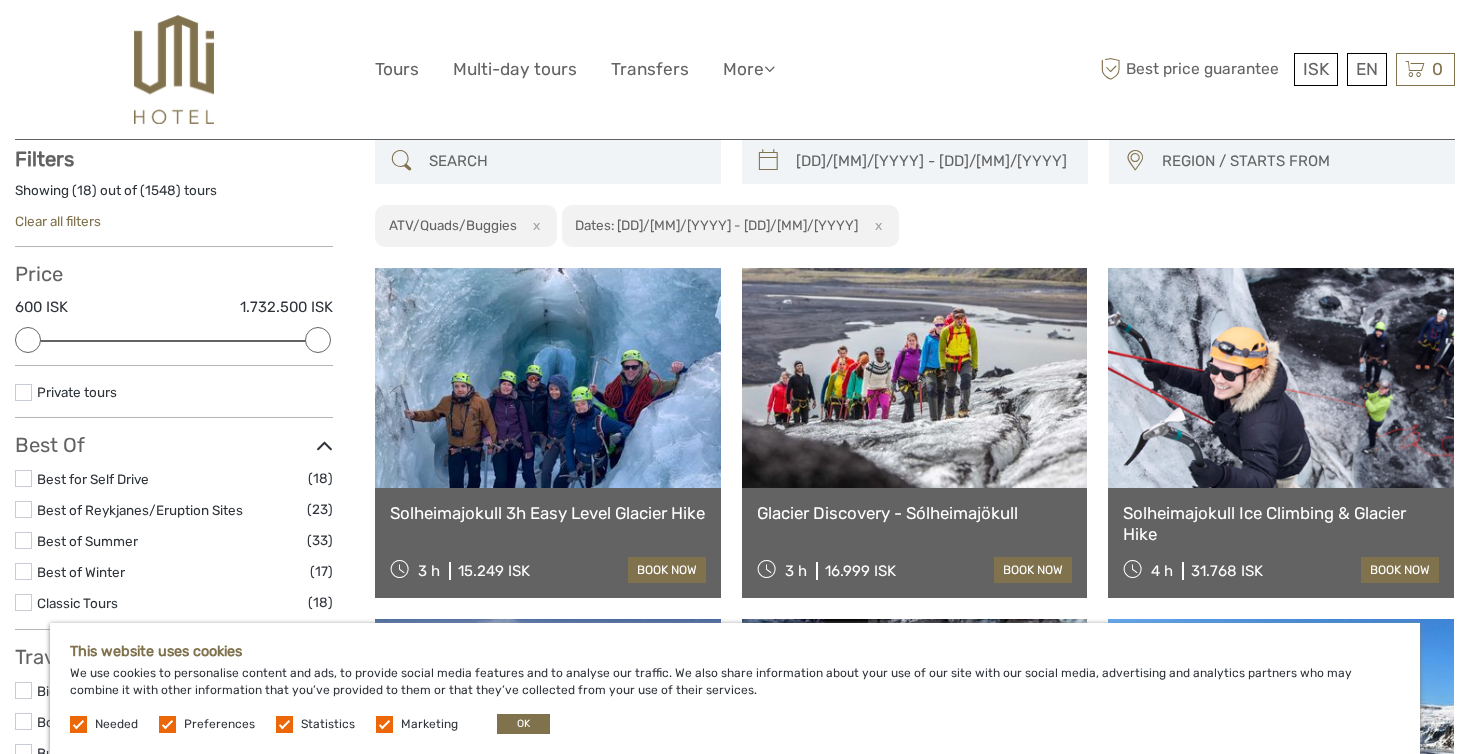 scroll, scrollTop: 113, scrollLeft: 0, axis: vertical 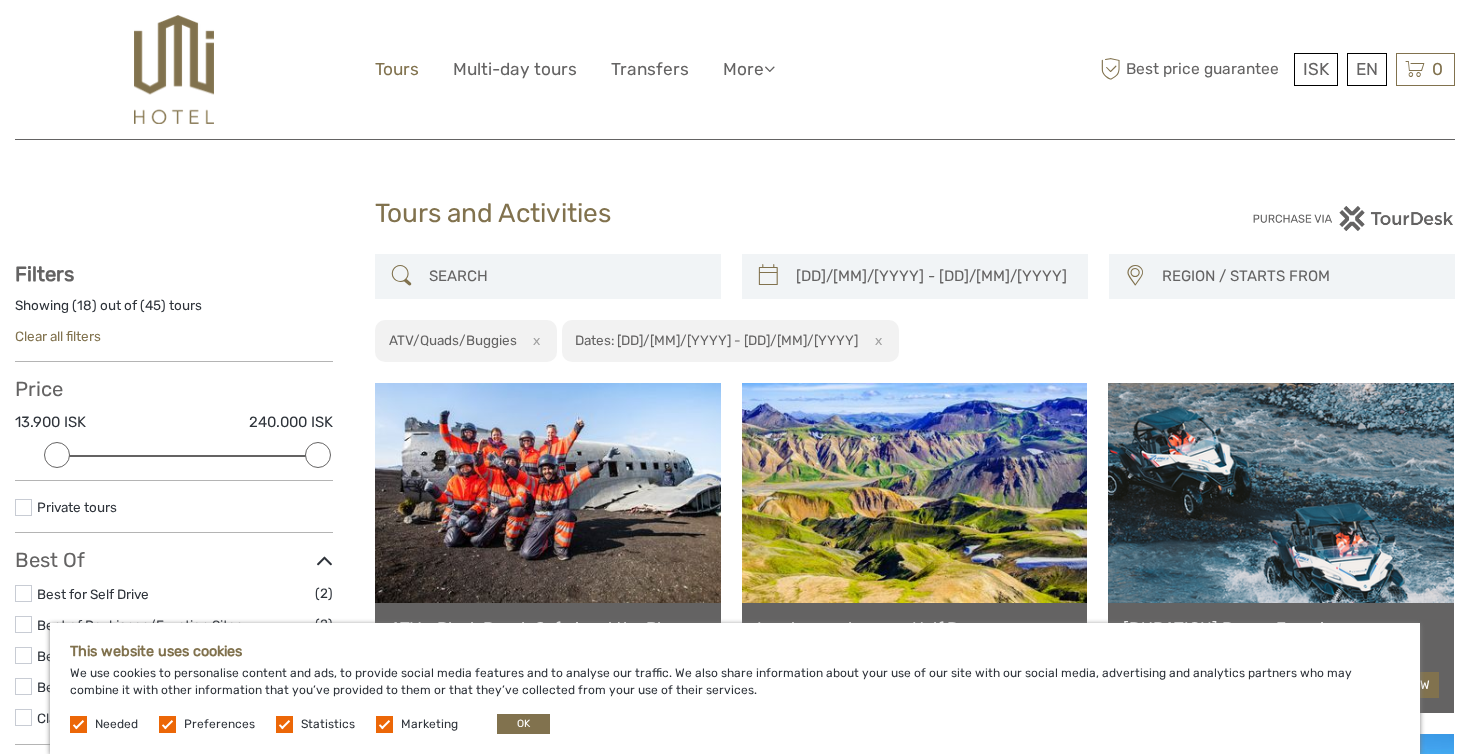click on "Tours" at bounding box center [397, 69] 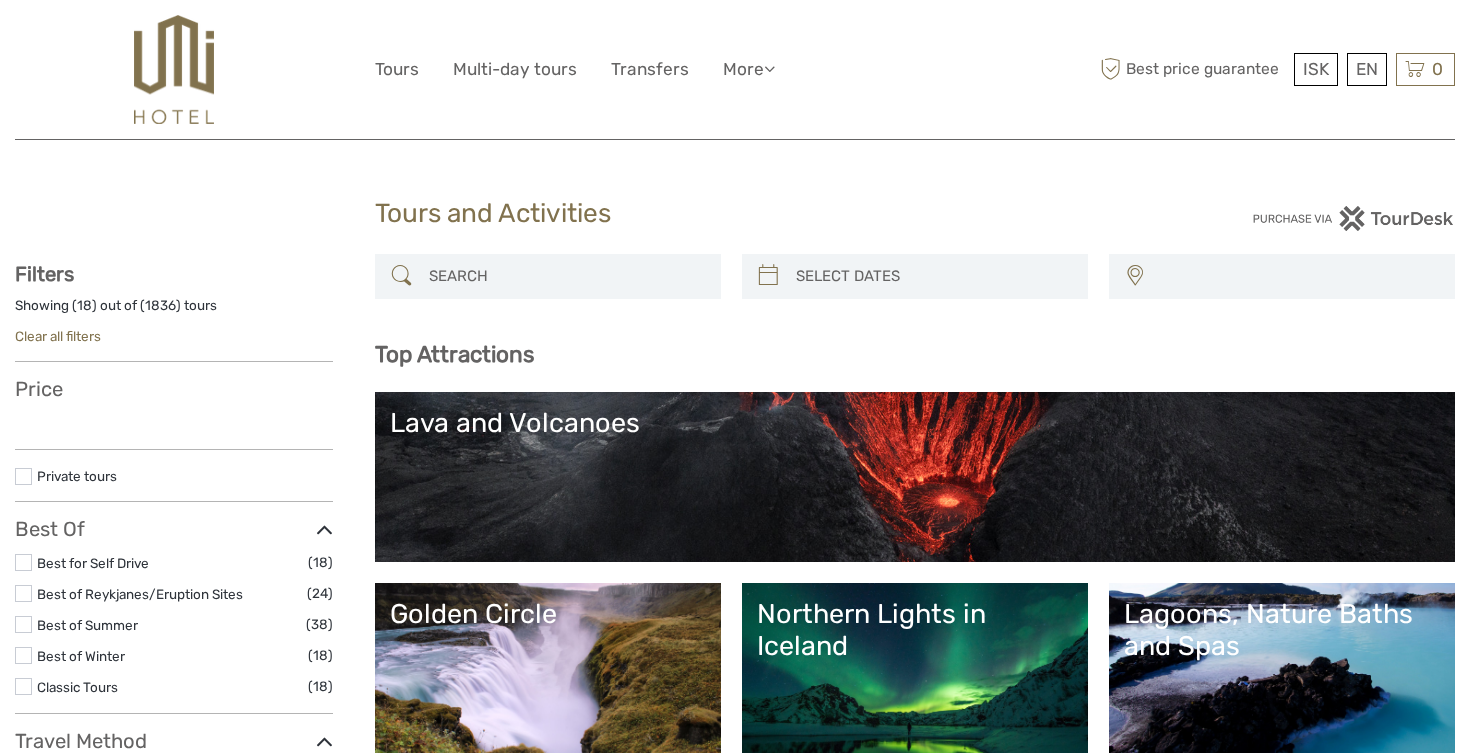 select 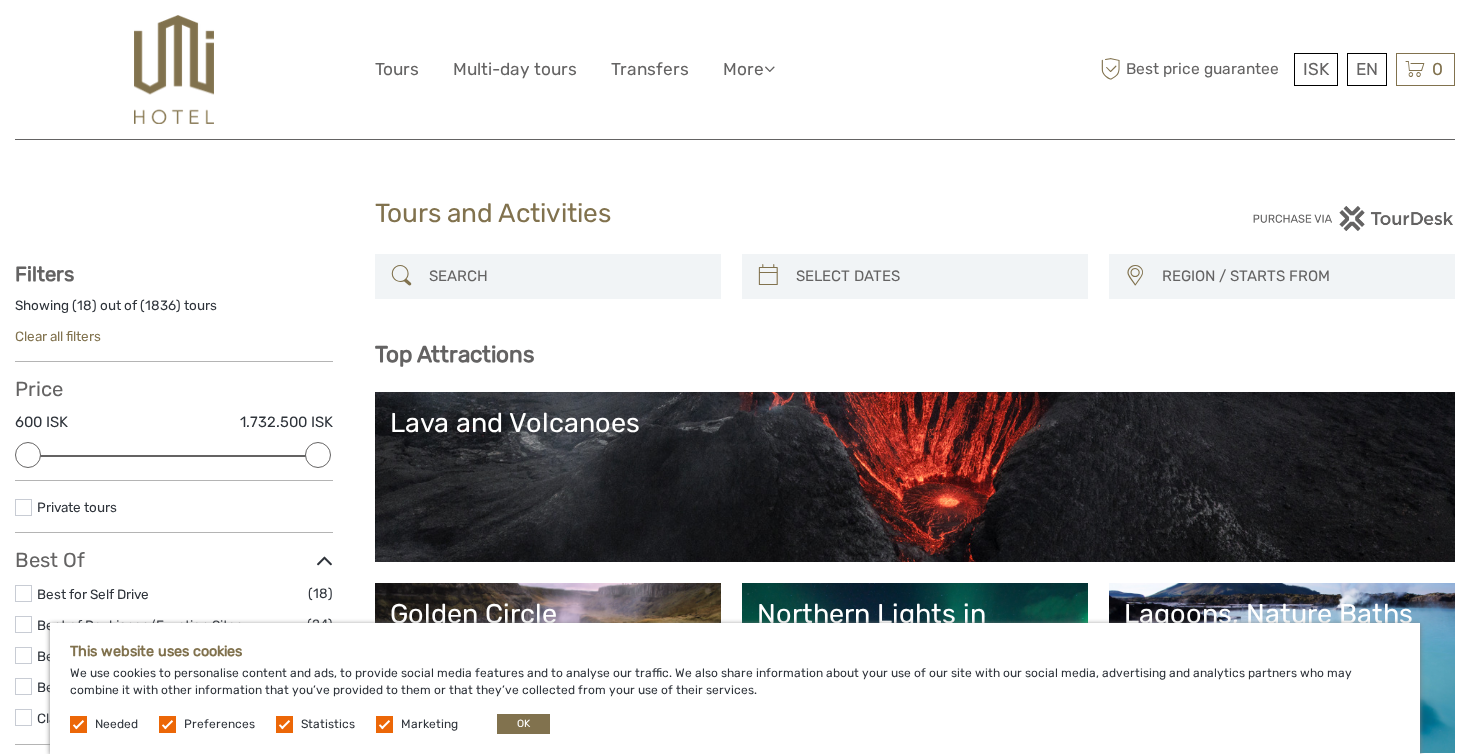 scroll, scrollTop: 0, scrollLeft: 0, axis: both 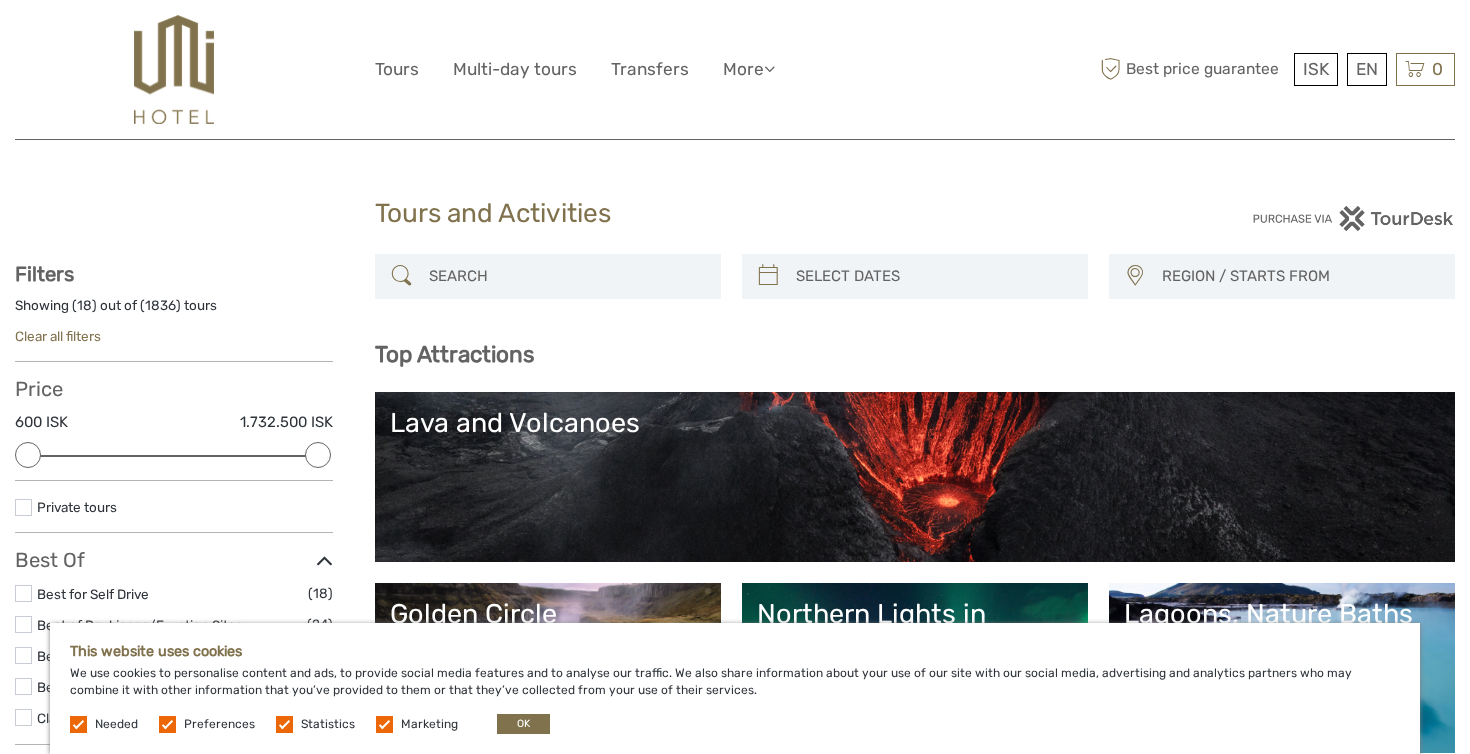 click at bounding box center [173, 69] 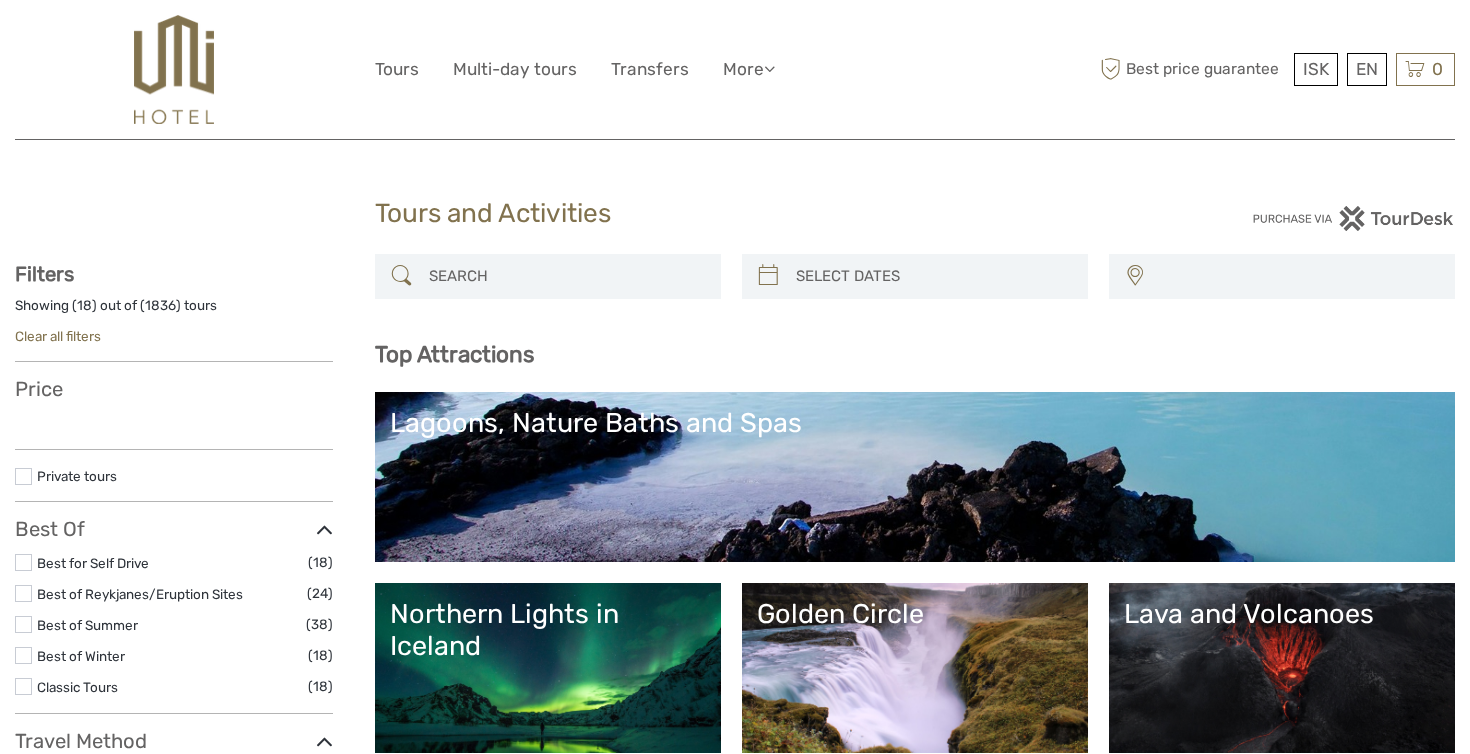 select 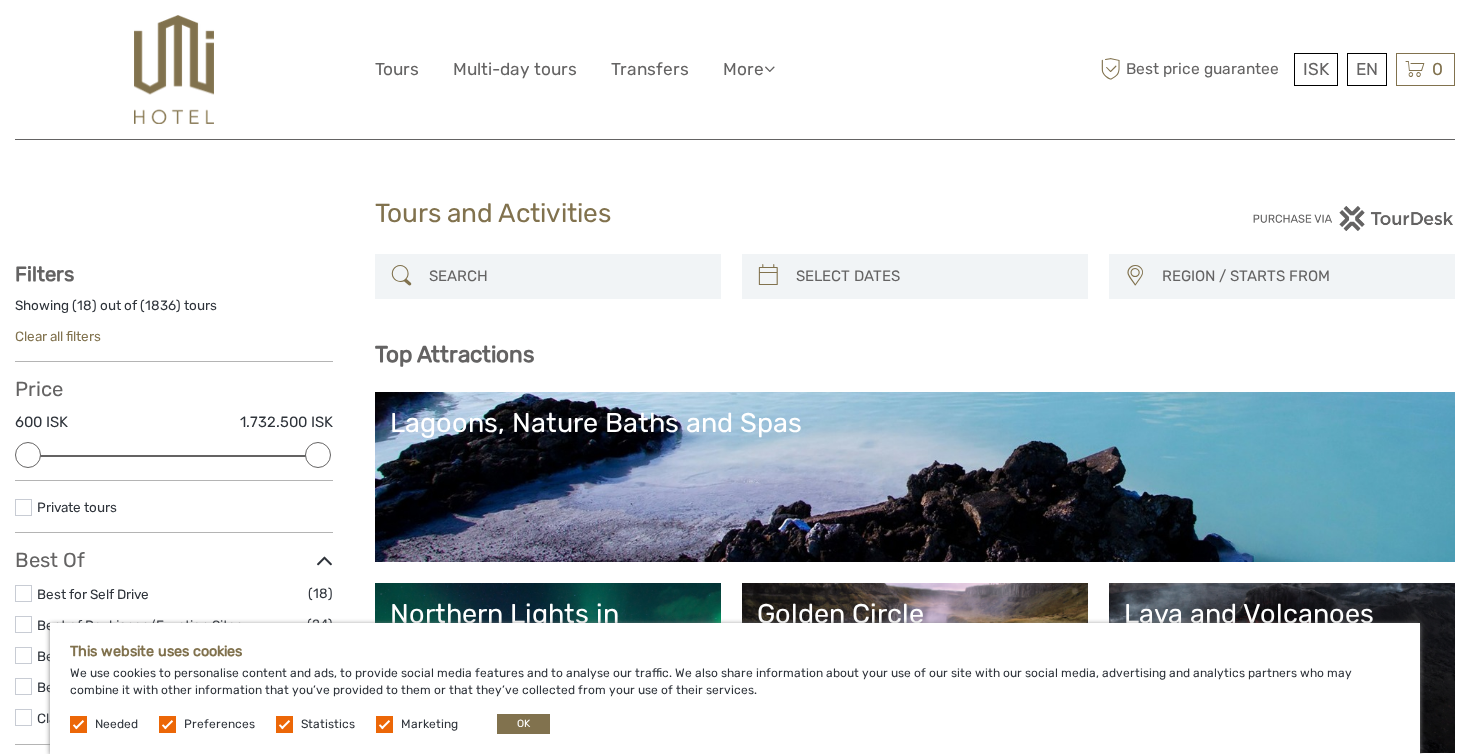 scroll, scrollTop: 28, scrollLeft: 0, axis: vertical 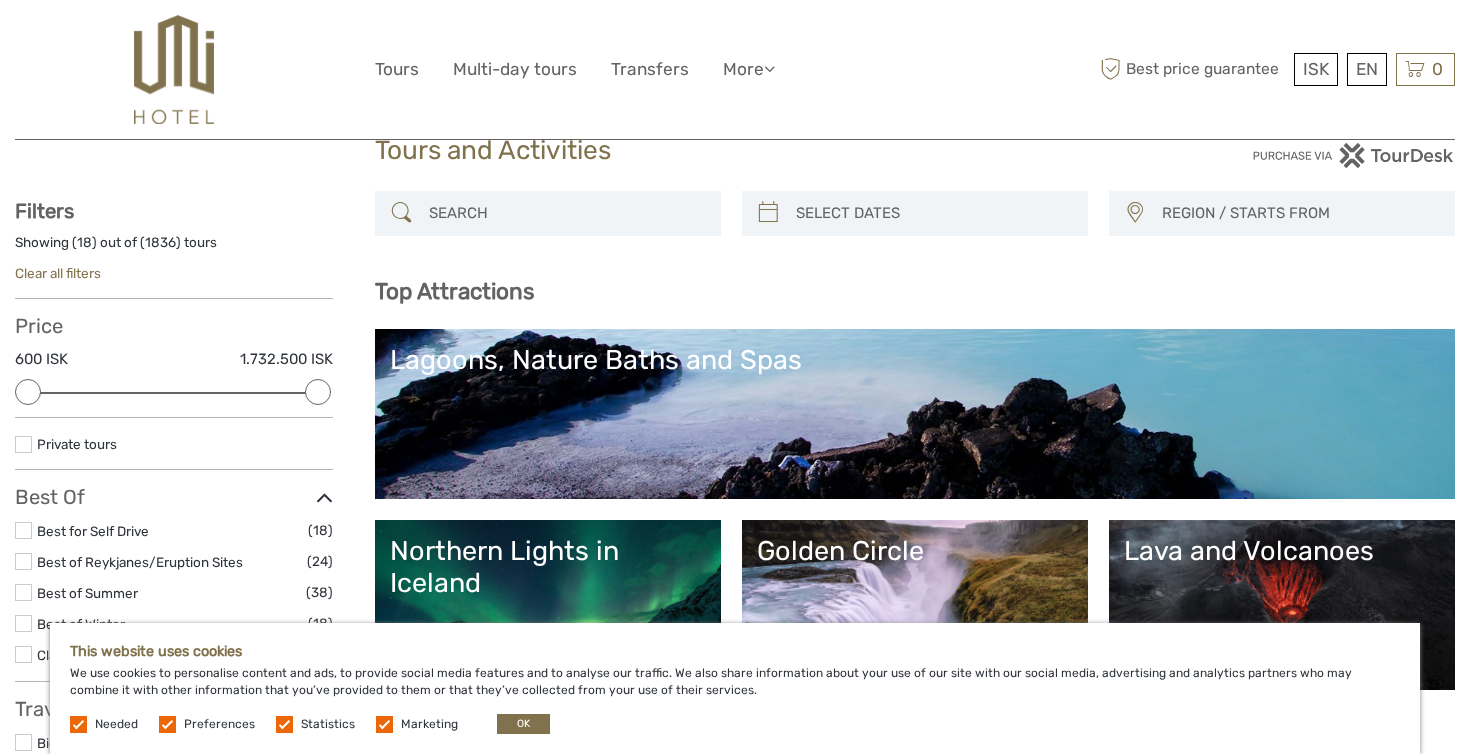 click on "Lagoons, Nature Baths and Spas" at bounding box center (915, 414) 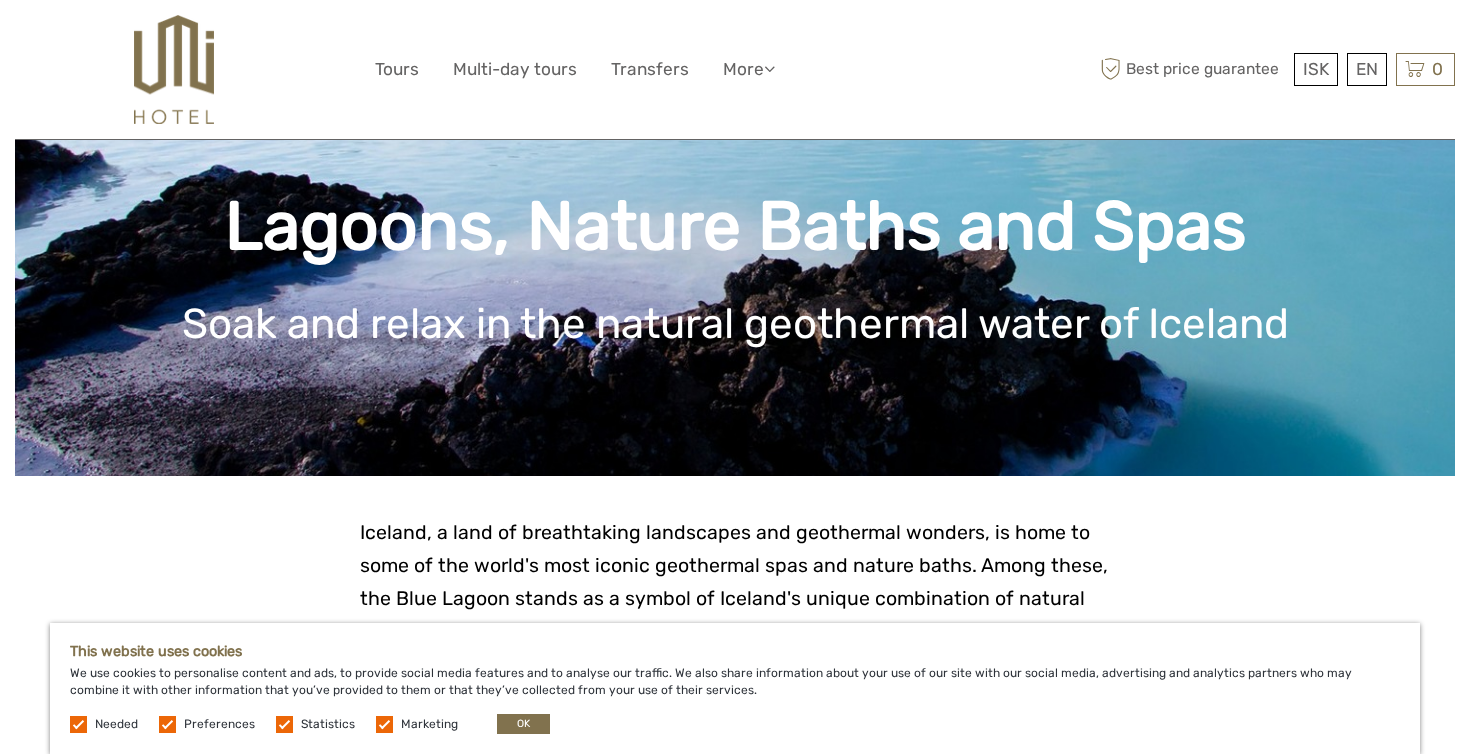 scroll, scrollTop: 123, scrollLeft: 0, axis: vertical 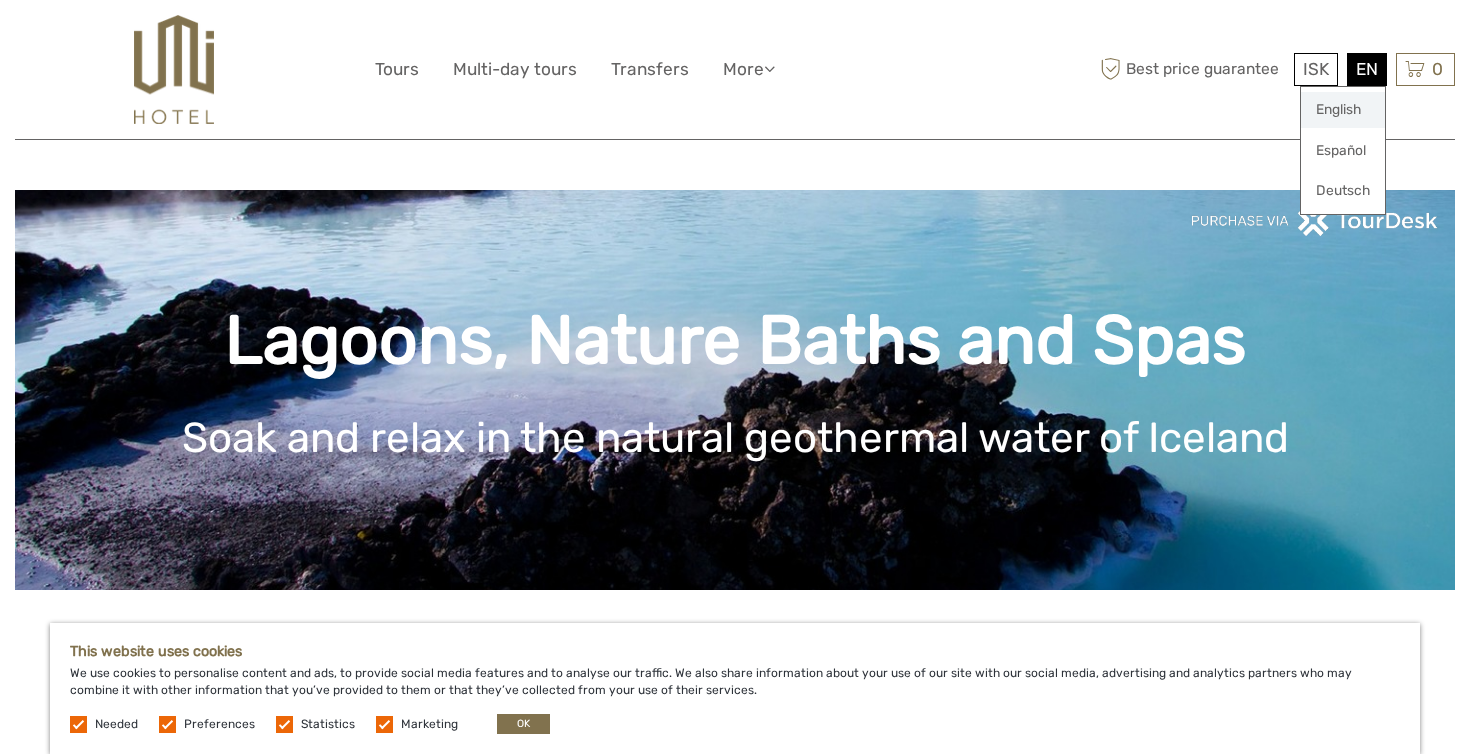 click on "English" at bounding box center (1343, 110) 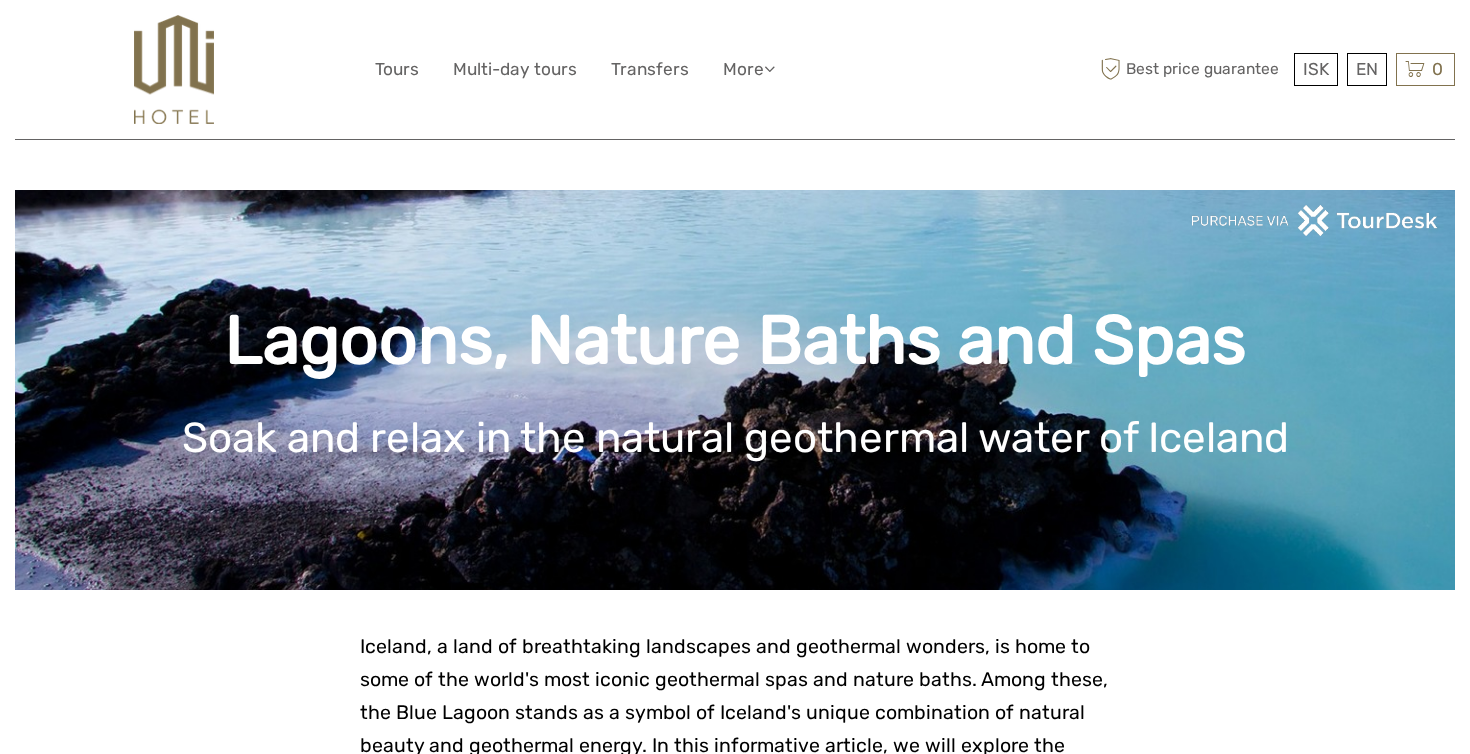 scroll, scrollTop: 0, scrollLeft: 0, axis: both 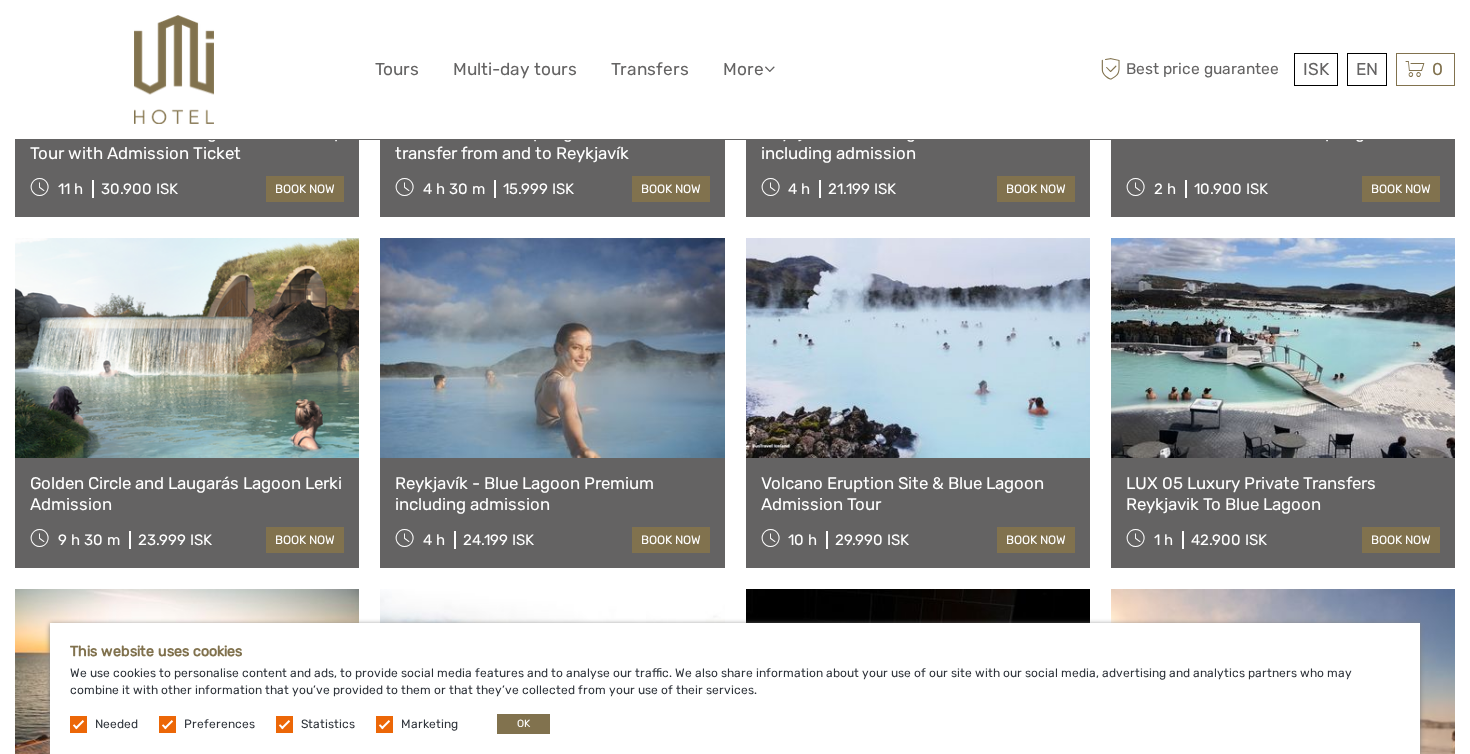 click on "LUX 05 Luxury Private Transfers Reykjavik To Blue Lagoon" at bounding box center (1283, 493) 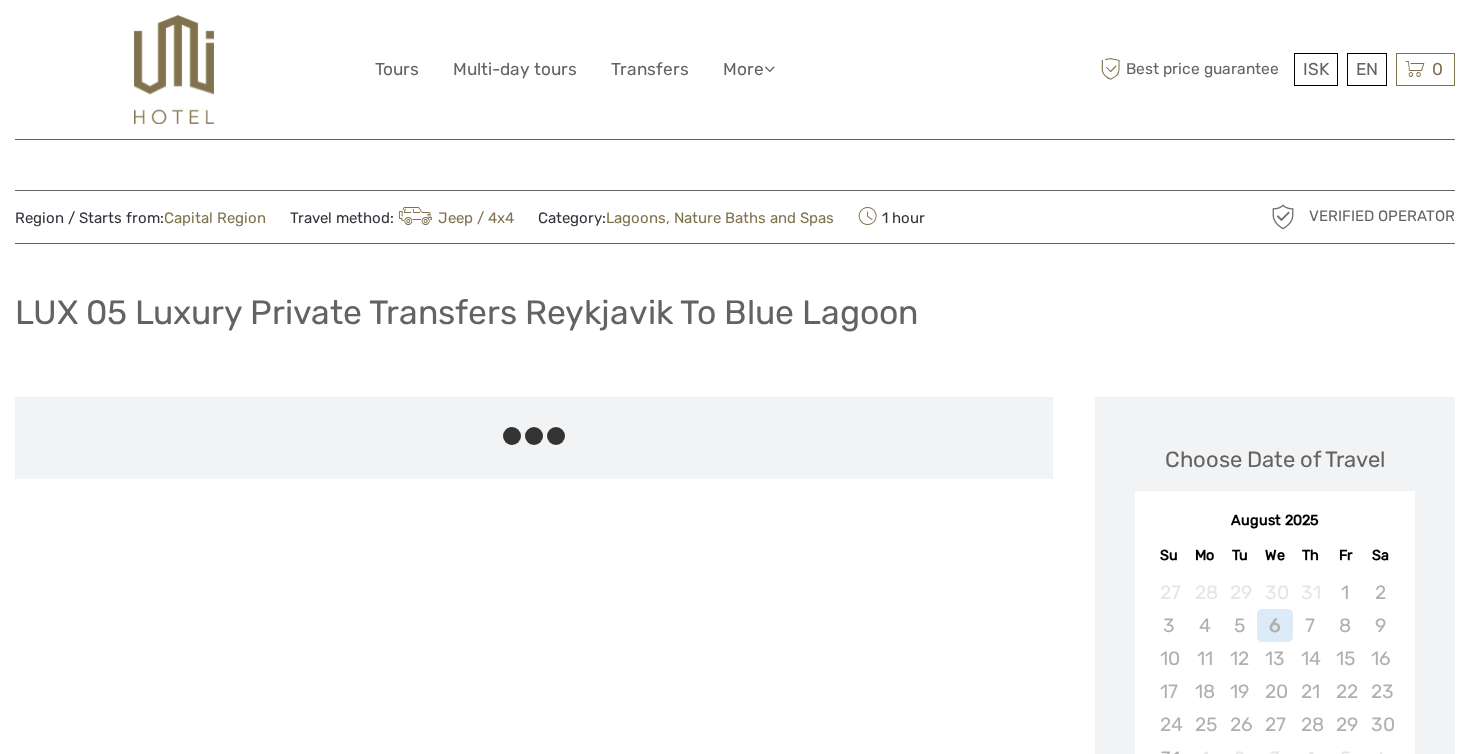 scroll, scrollTop: 66, scrollLeft: 0, axis: vertical 